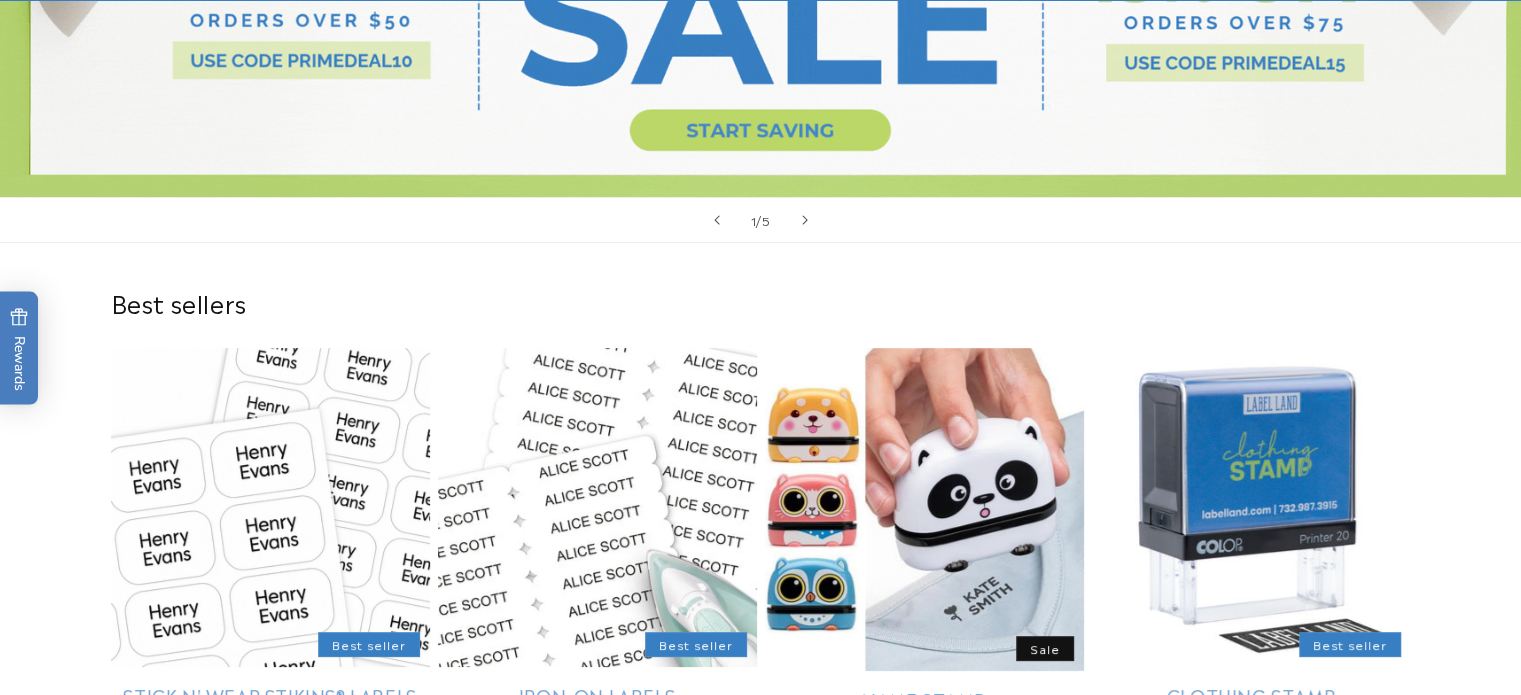 scroll, scrollTop: 0, scrollLeft: 0, axis: both 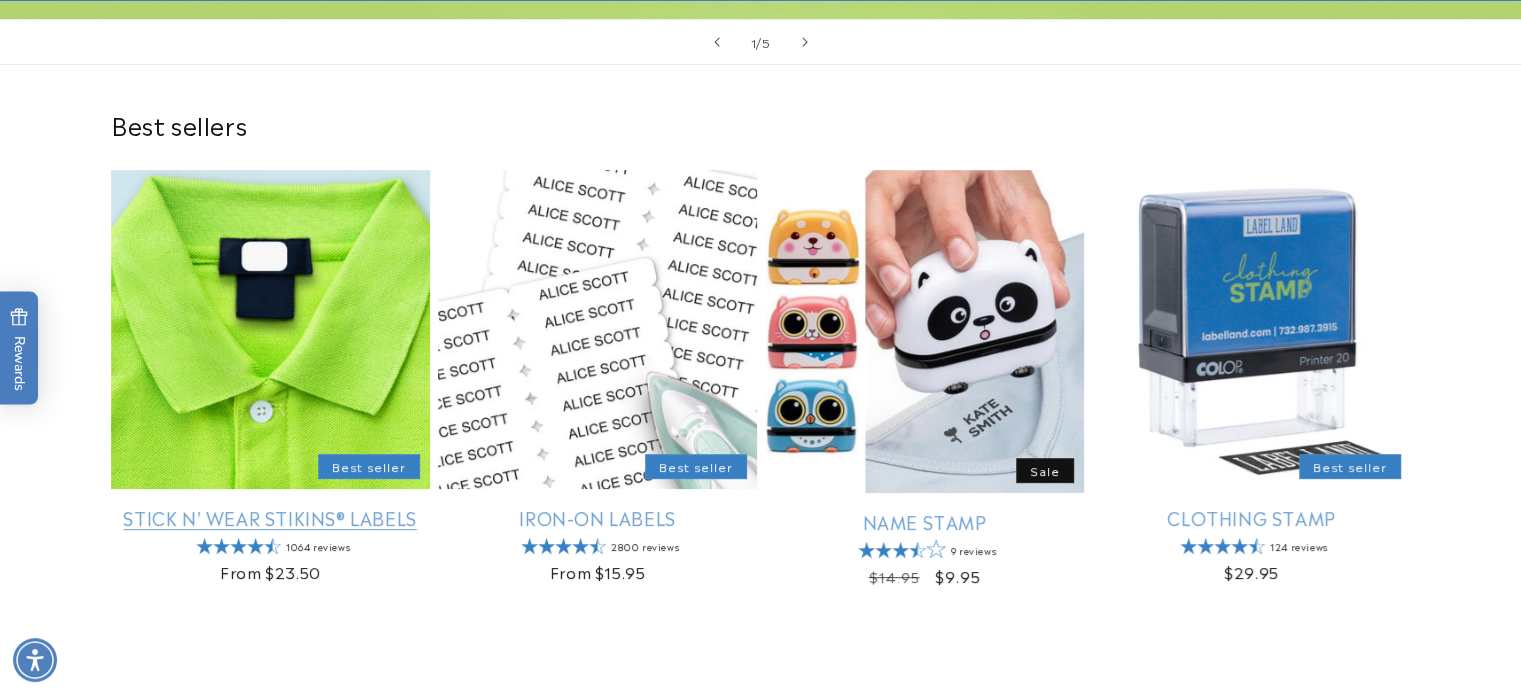 click on "Stick N' Wear Stikins® Labels" at bounding box center (270, 517) 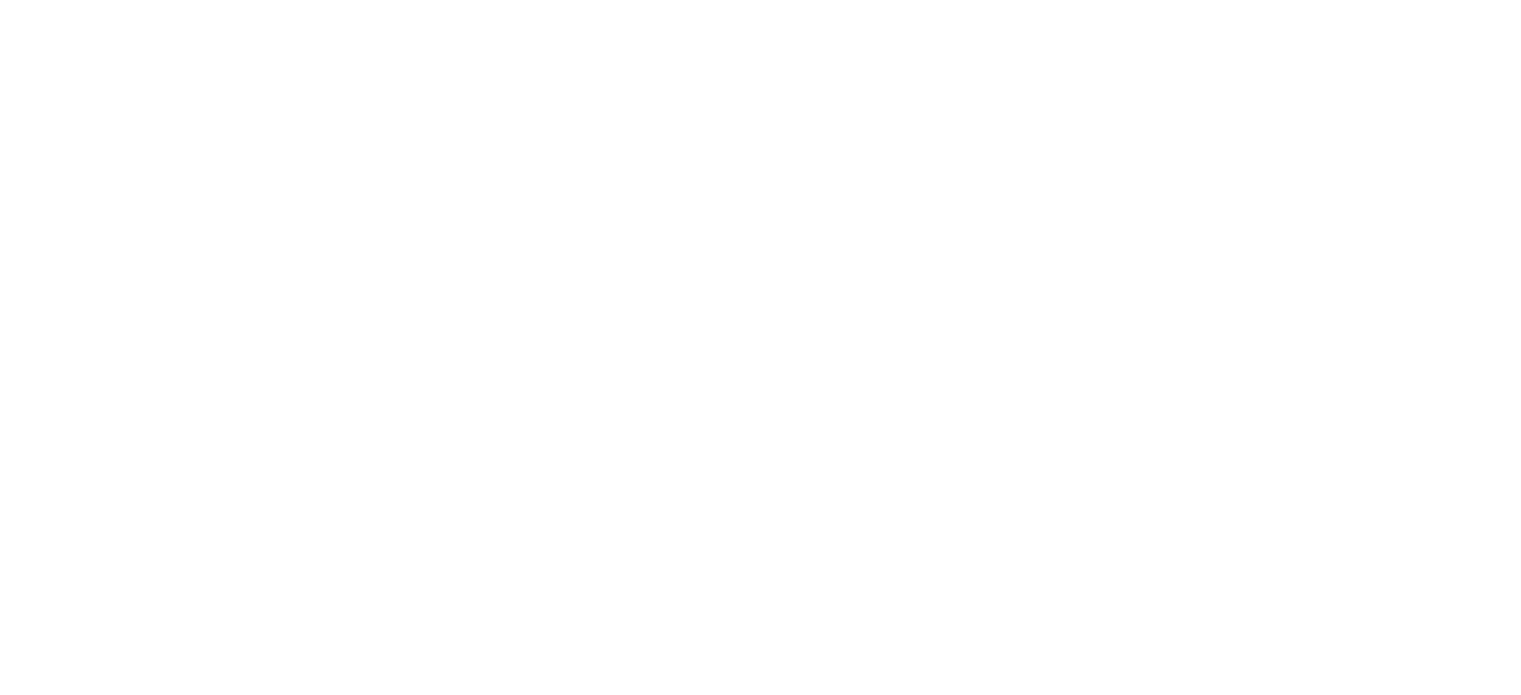 scroll, scrollTop: 0, scrollLeft: 0, axis: both 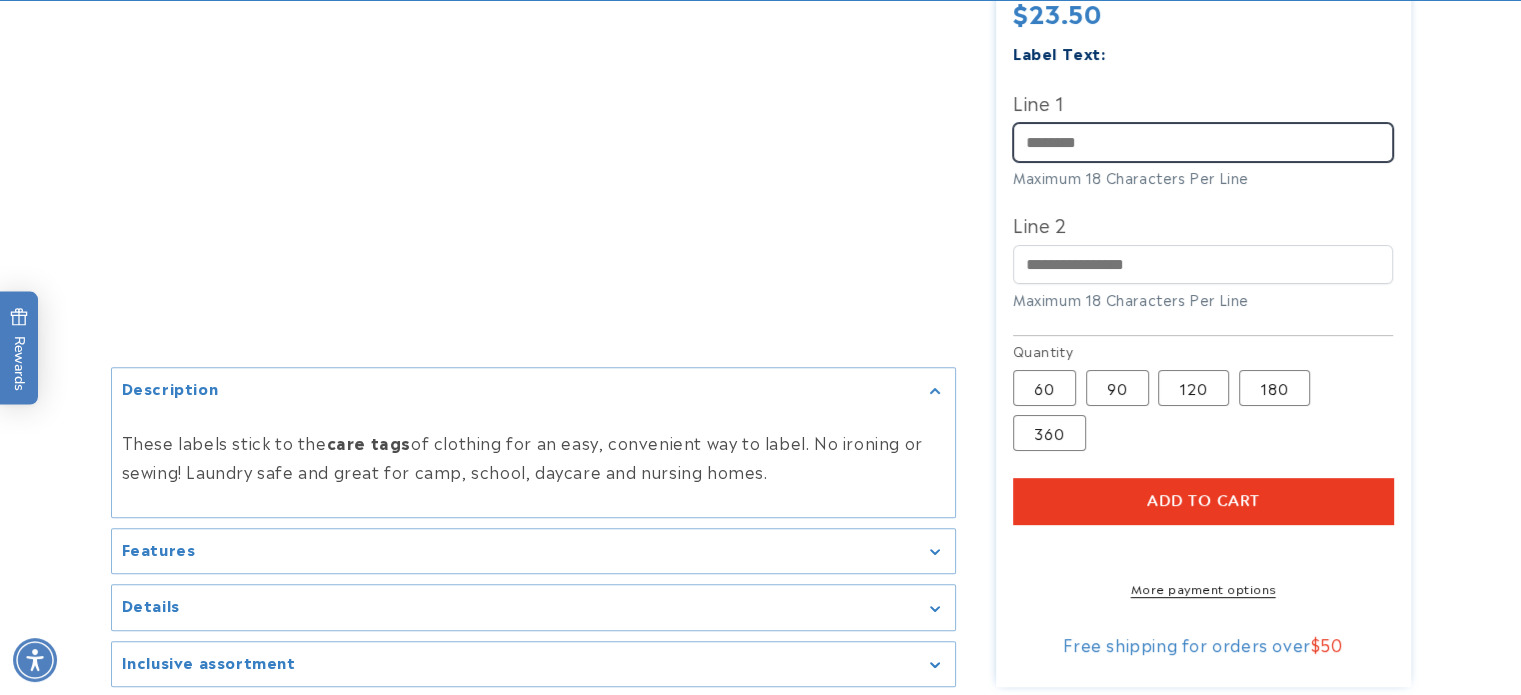 click on "Line 1" at bounding box center [1203, 142] 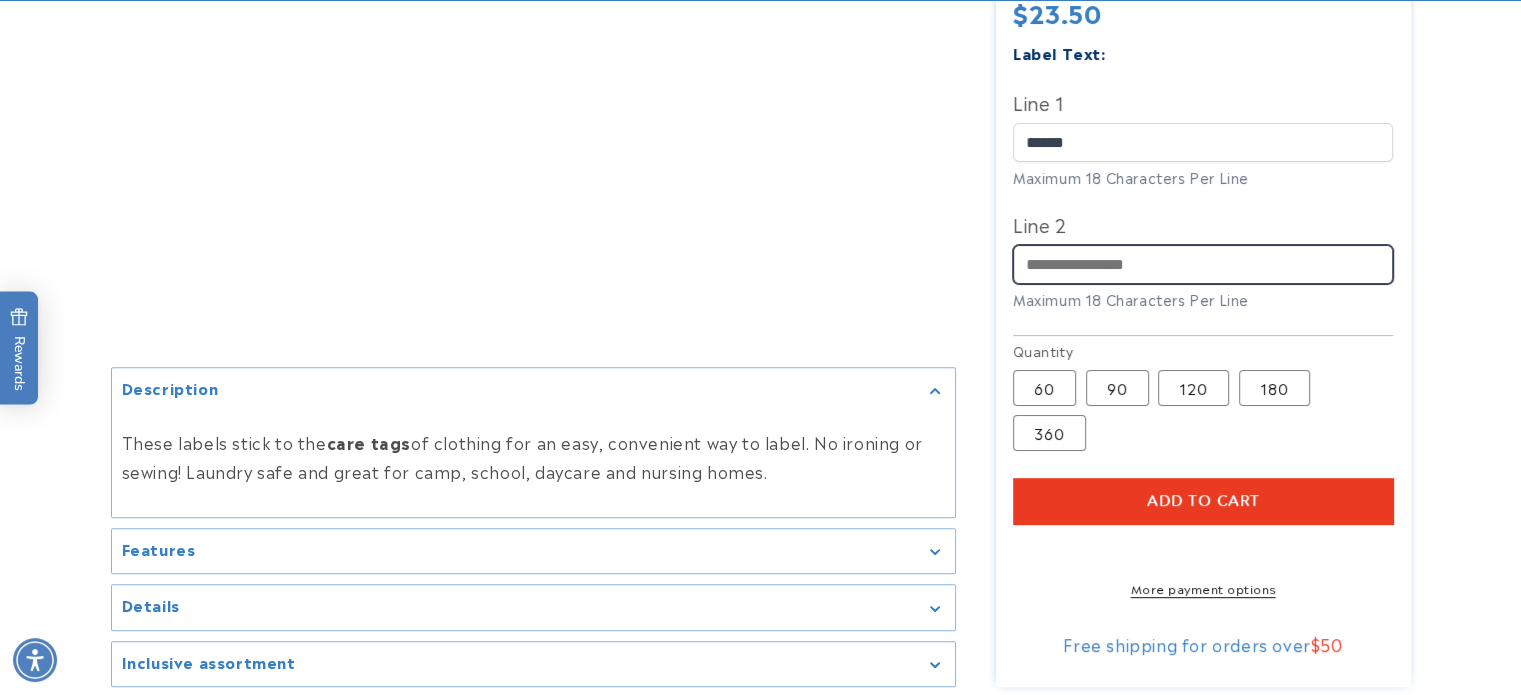 click on "Line 2" at bounding box center [1203, 265] 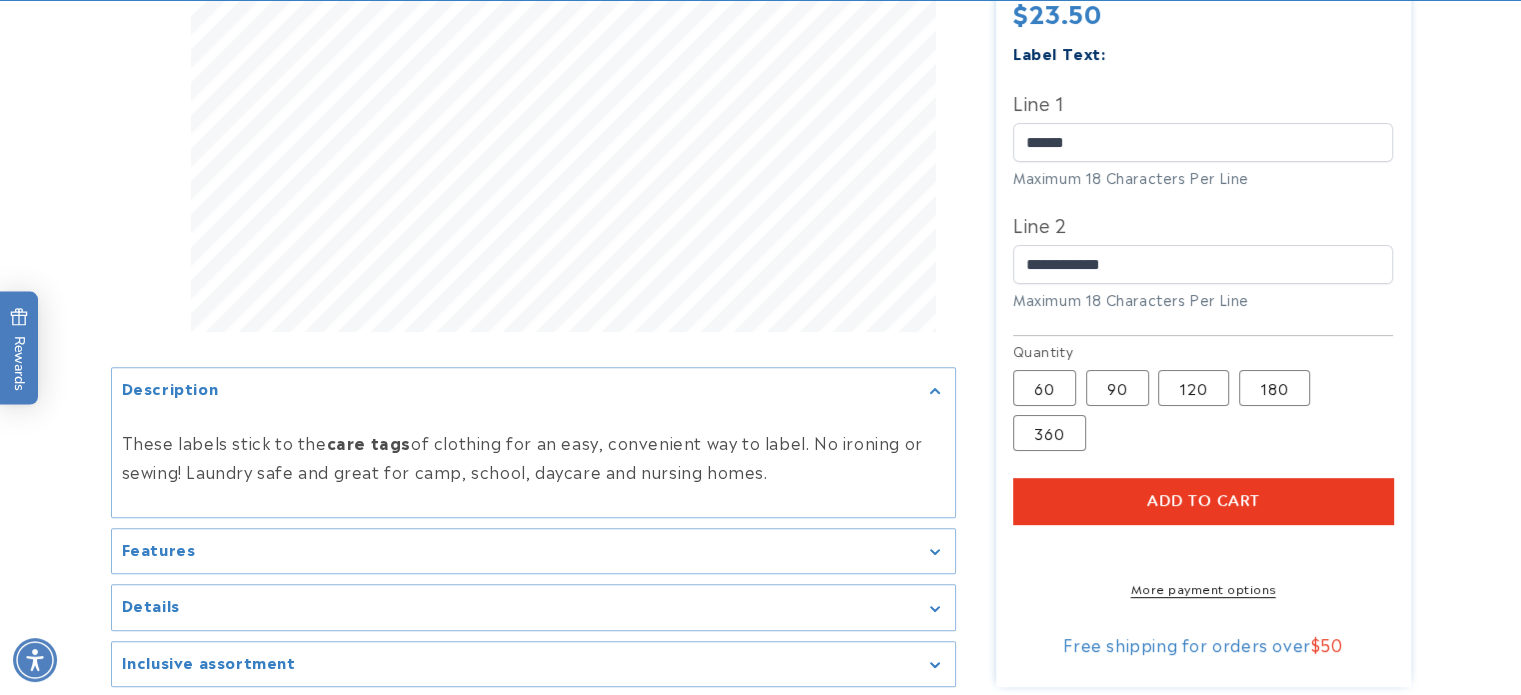 click on "Add to cart" at bounding box center (1203, 501) 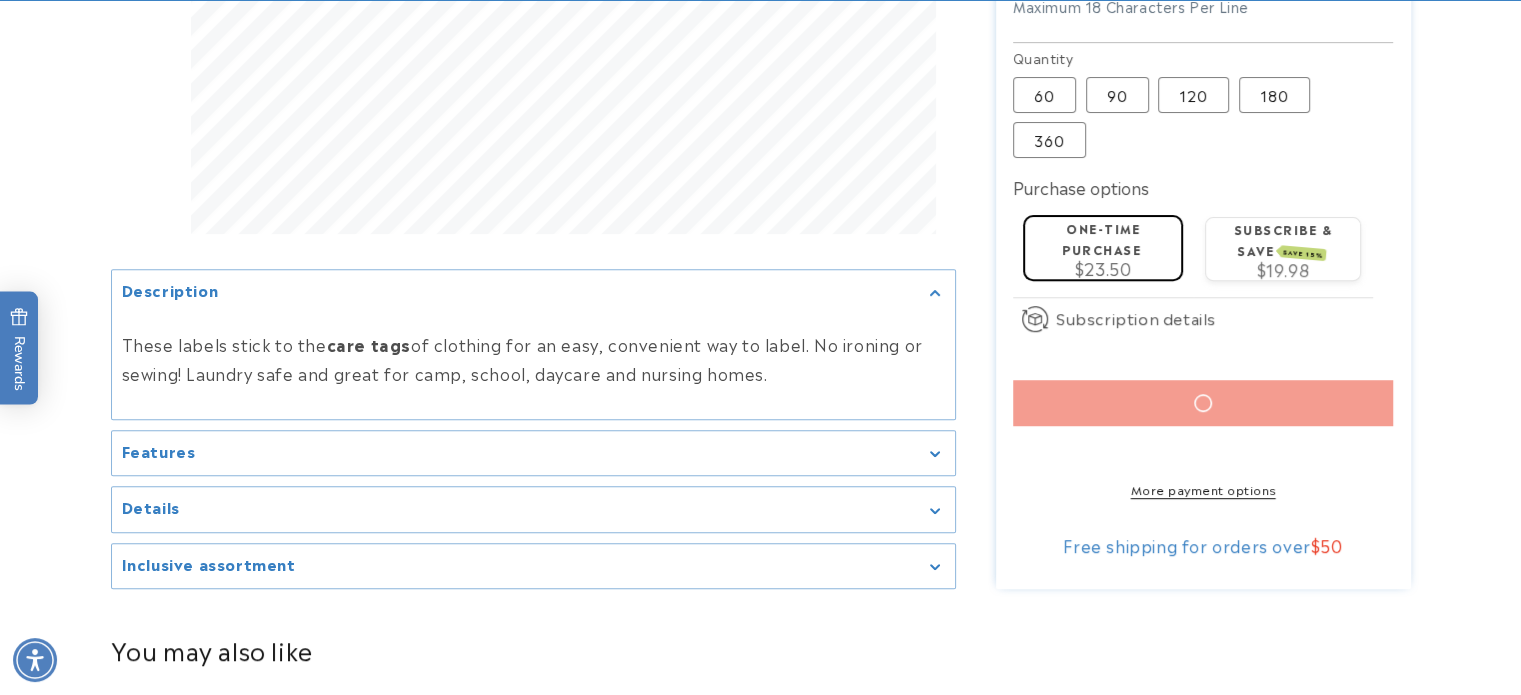 scroll, scrollTop: 958, scrollLeft: 0, axis: vertical 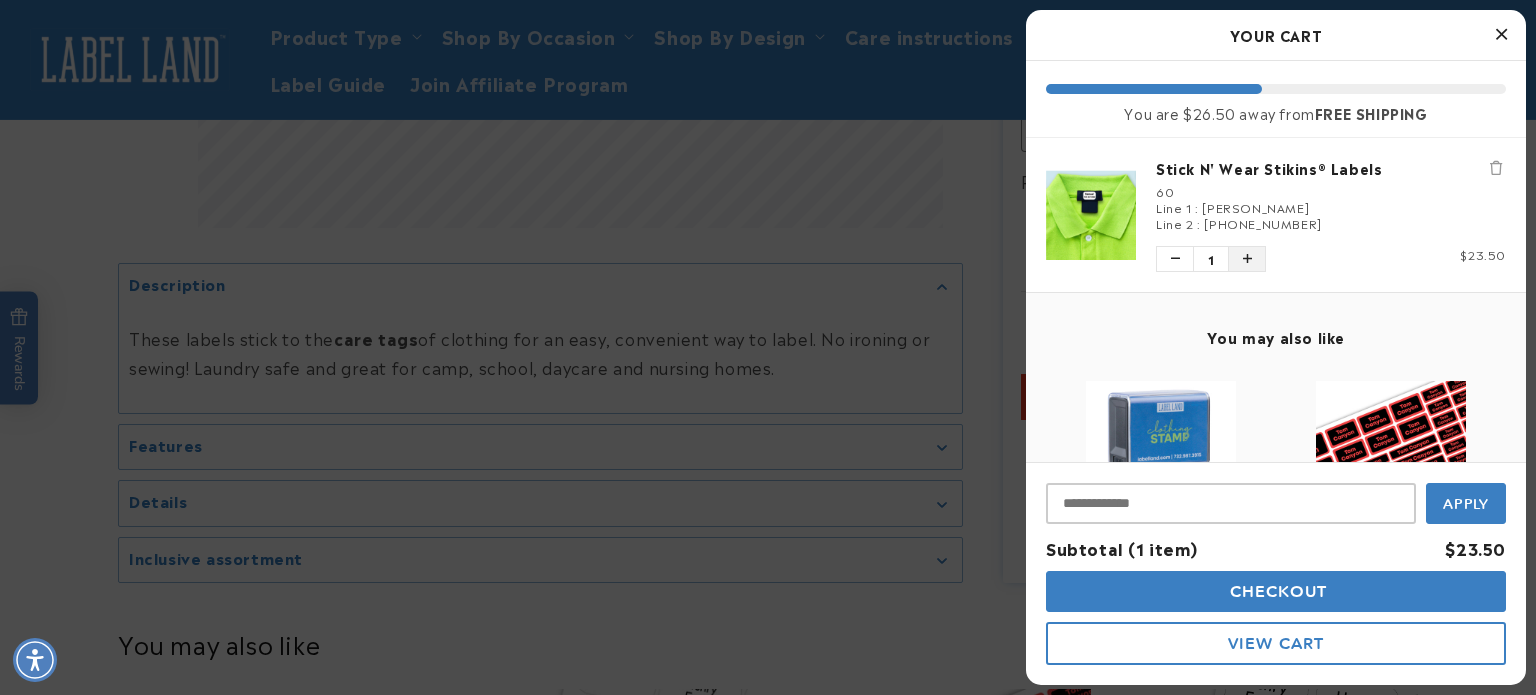 click at bounding box center [1247, 259] 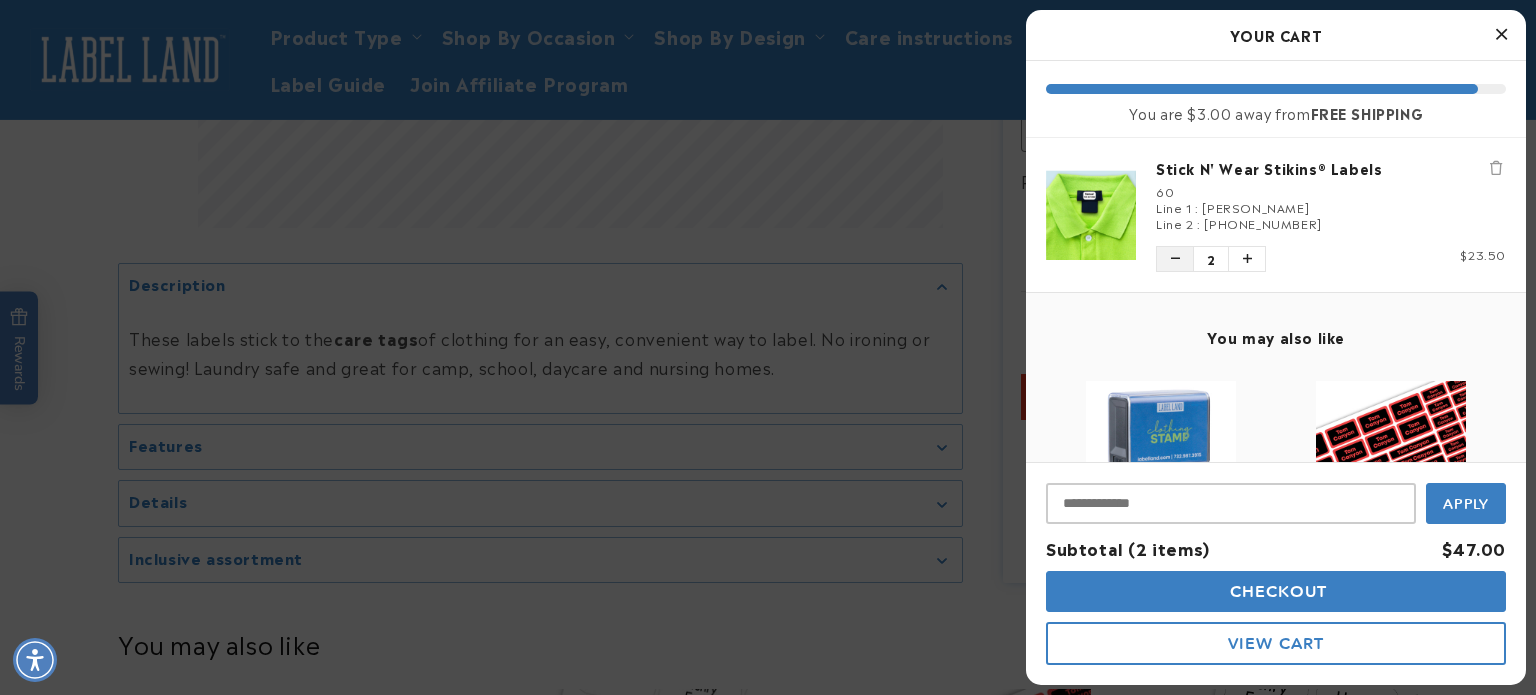 click at bounding box center (1175, 259) 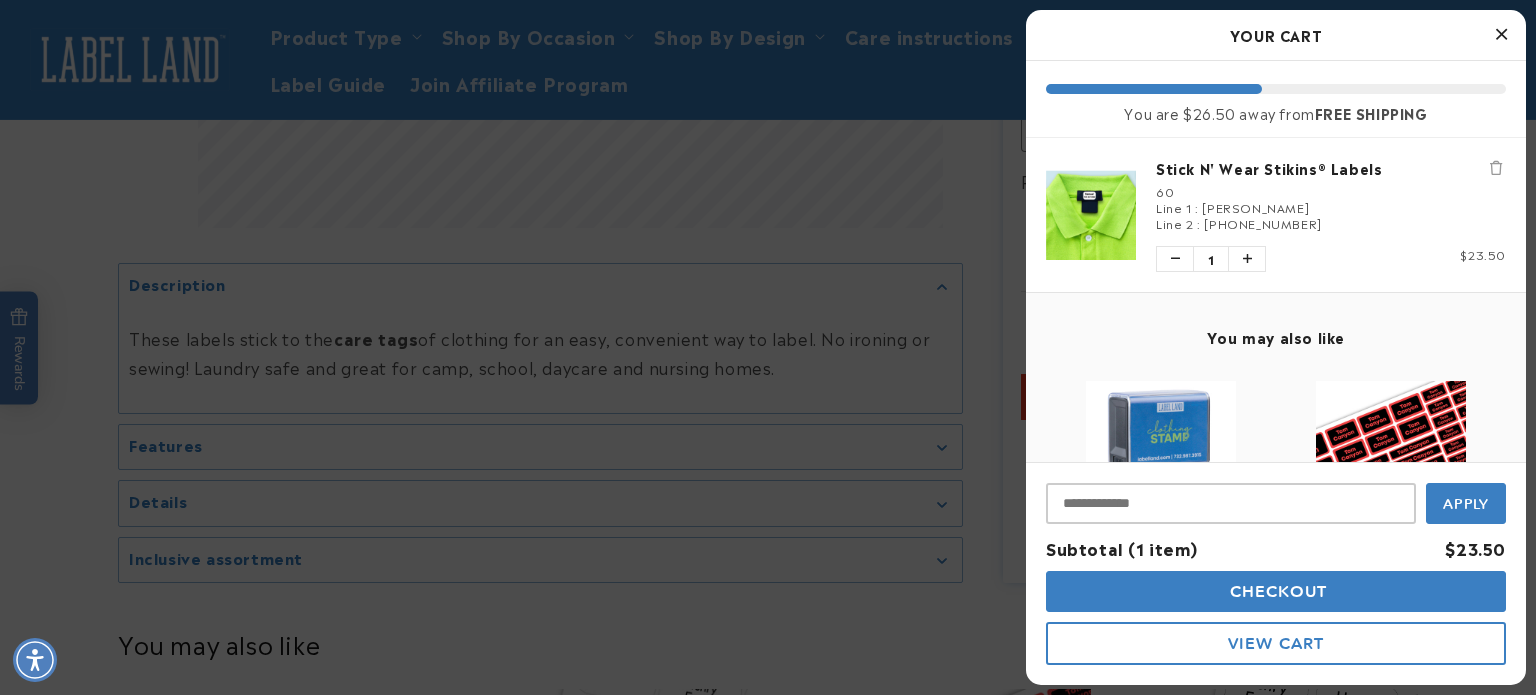 click at bounding box center [768, 347] 